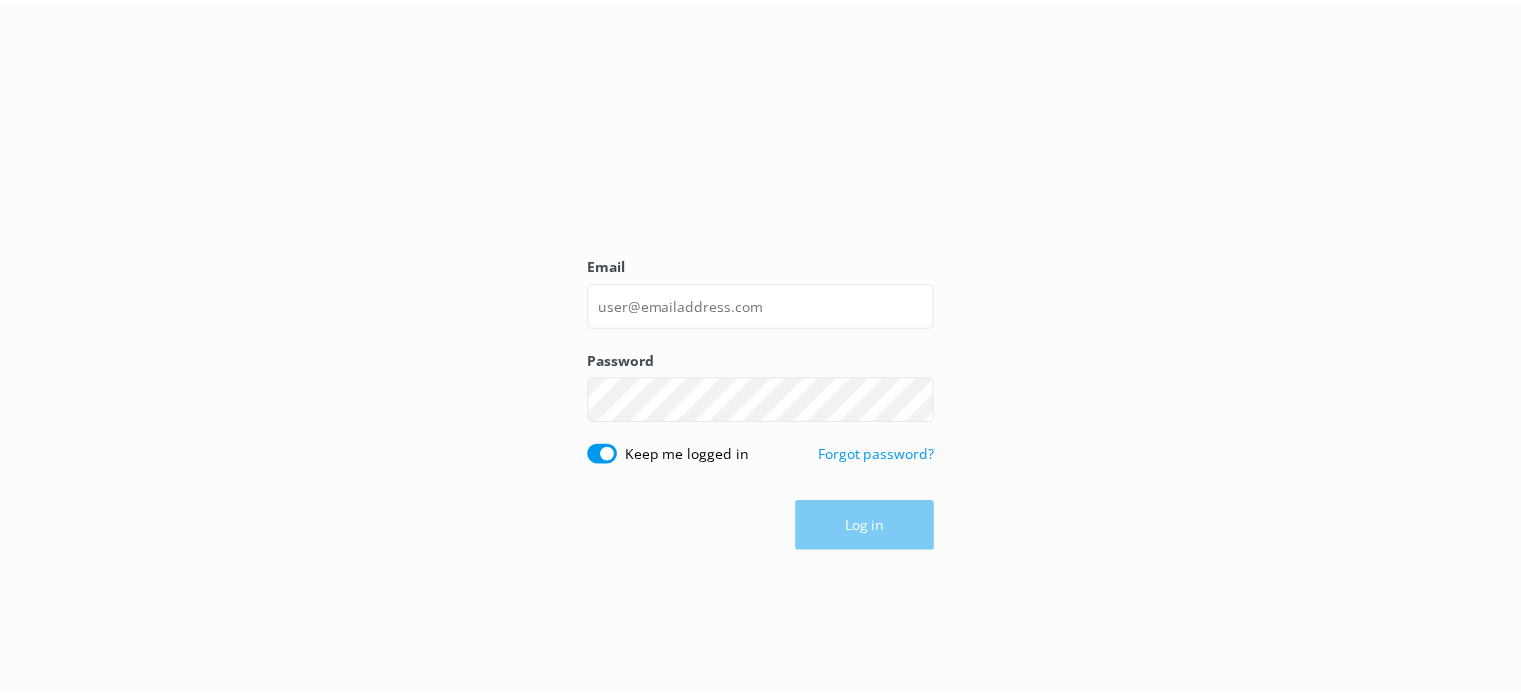 scroll, scrollTop: 0, scrollLeft: 0, axis: both 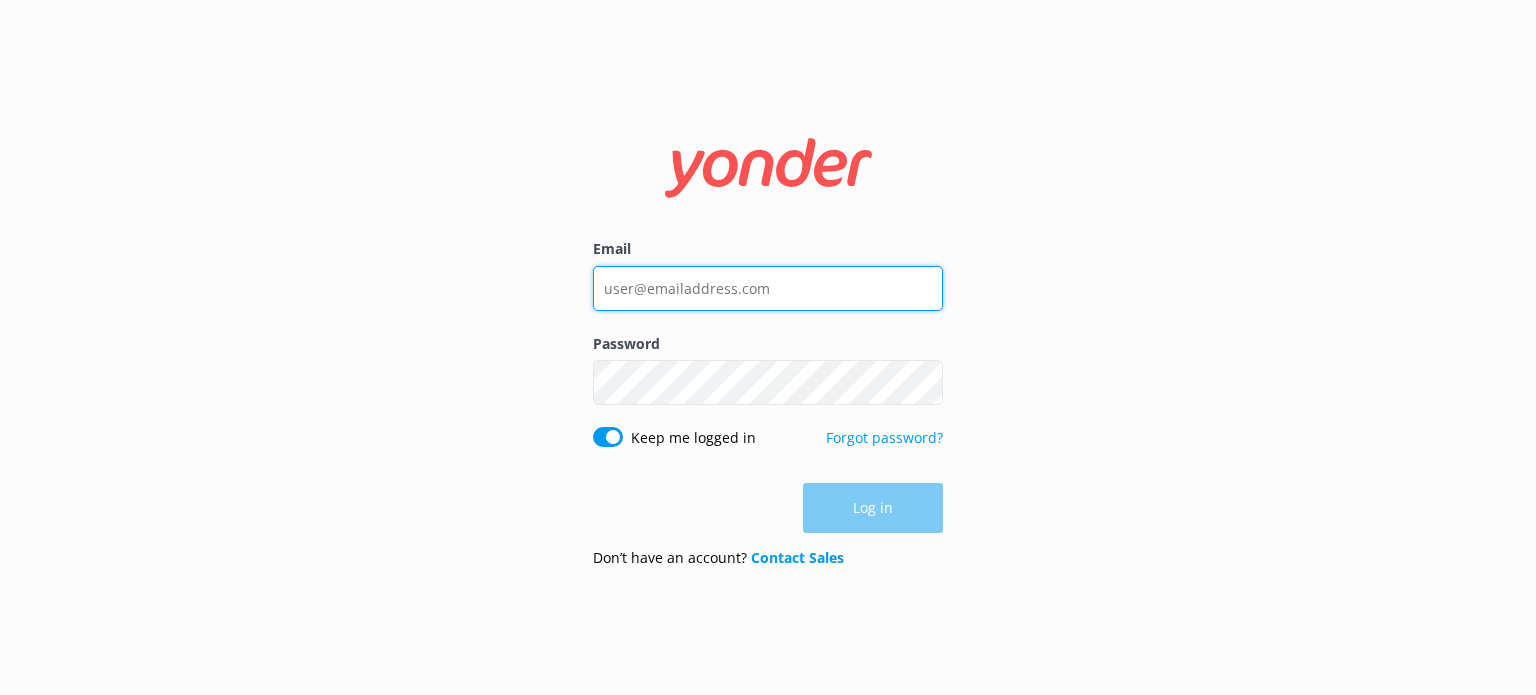type on "[EMAIL]" 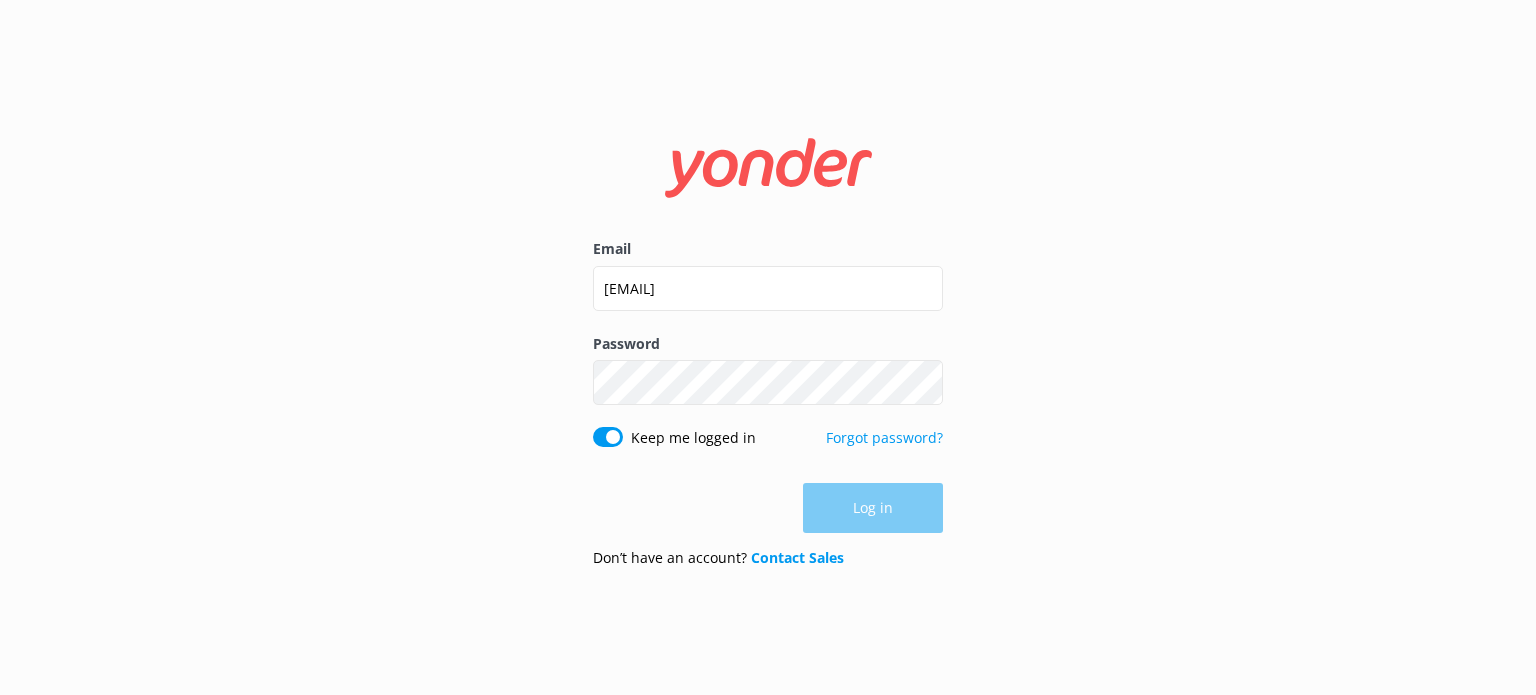 click on "Log in" at bounding box center [768, 508] 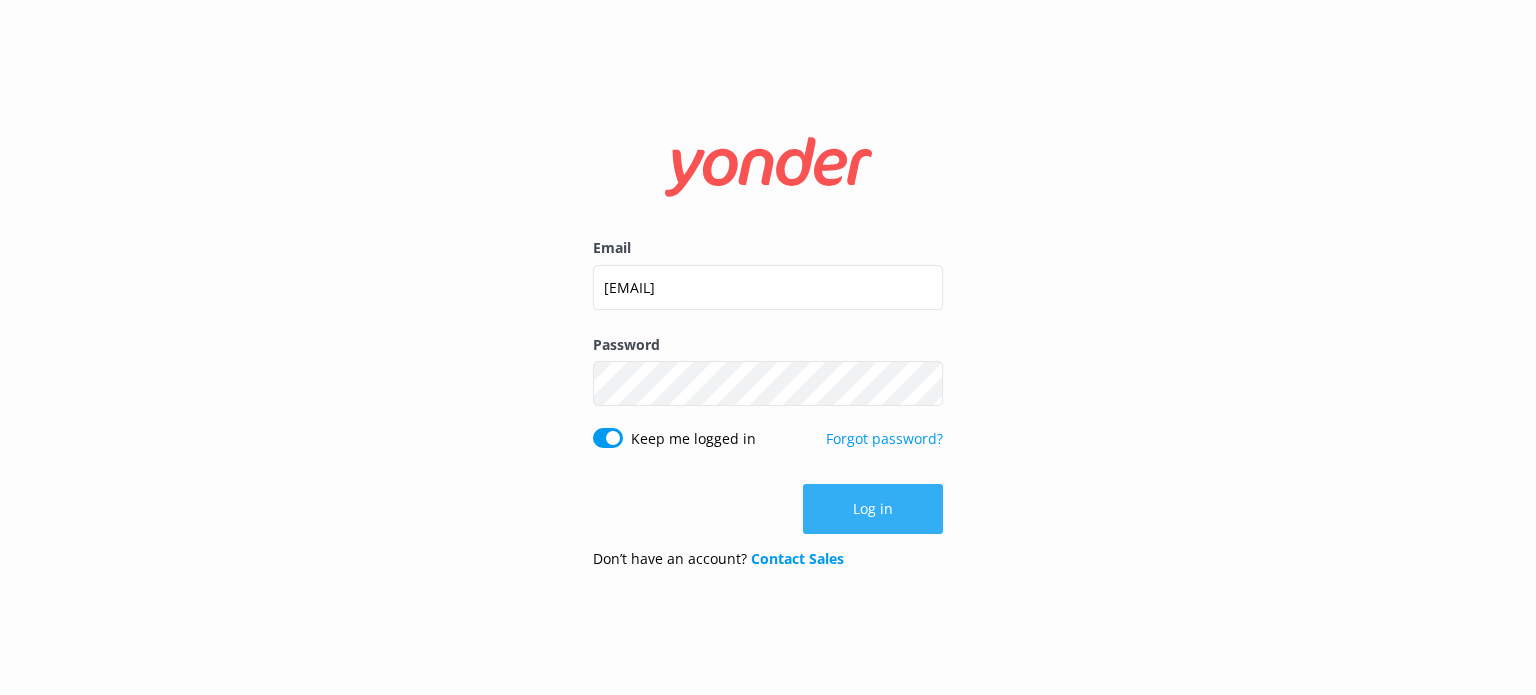 click on "Log in" at bounding box center [873, 509] 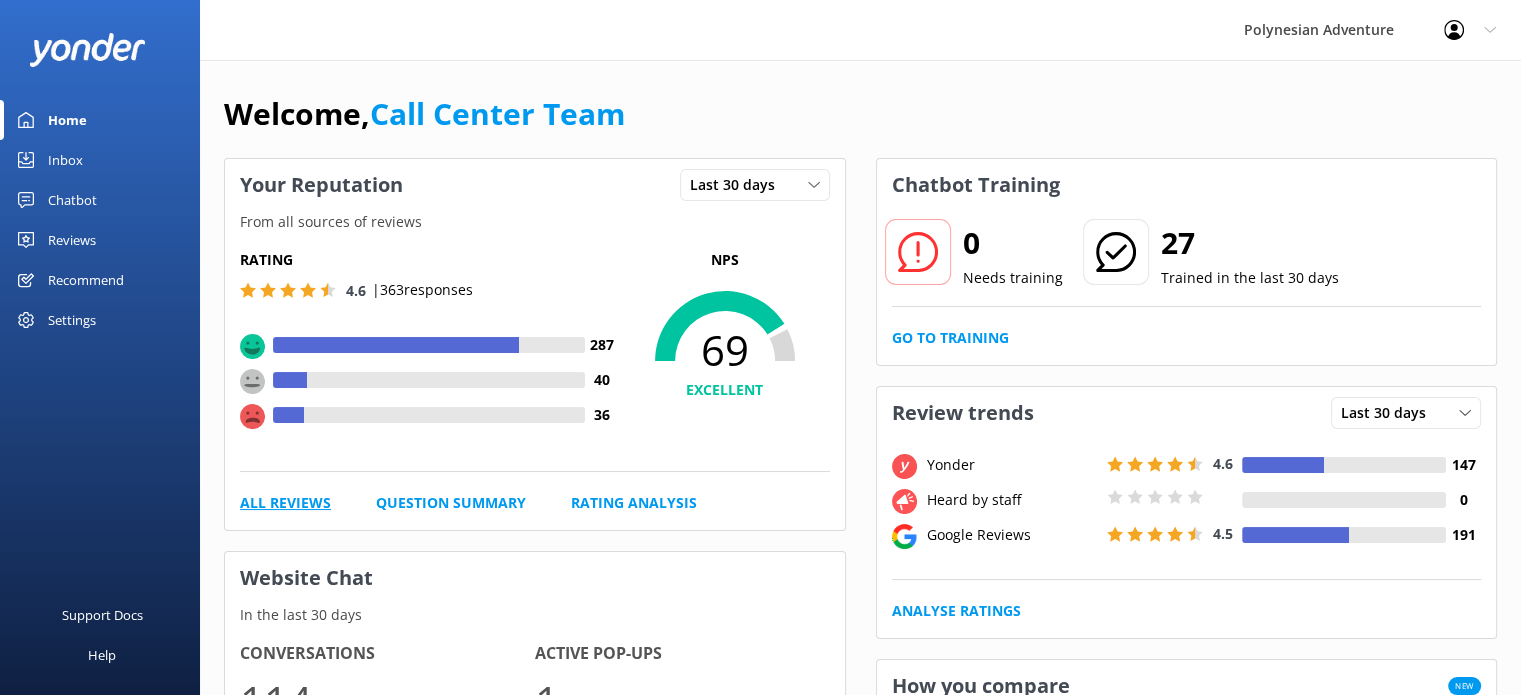 click on "All Reviews" at bounding box center [285, 503] 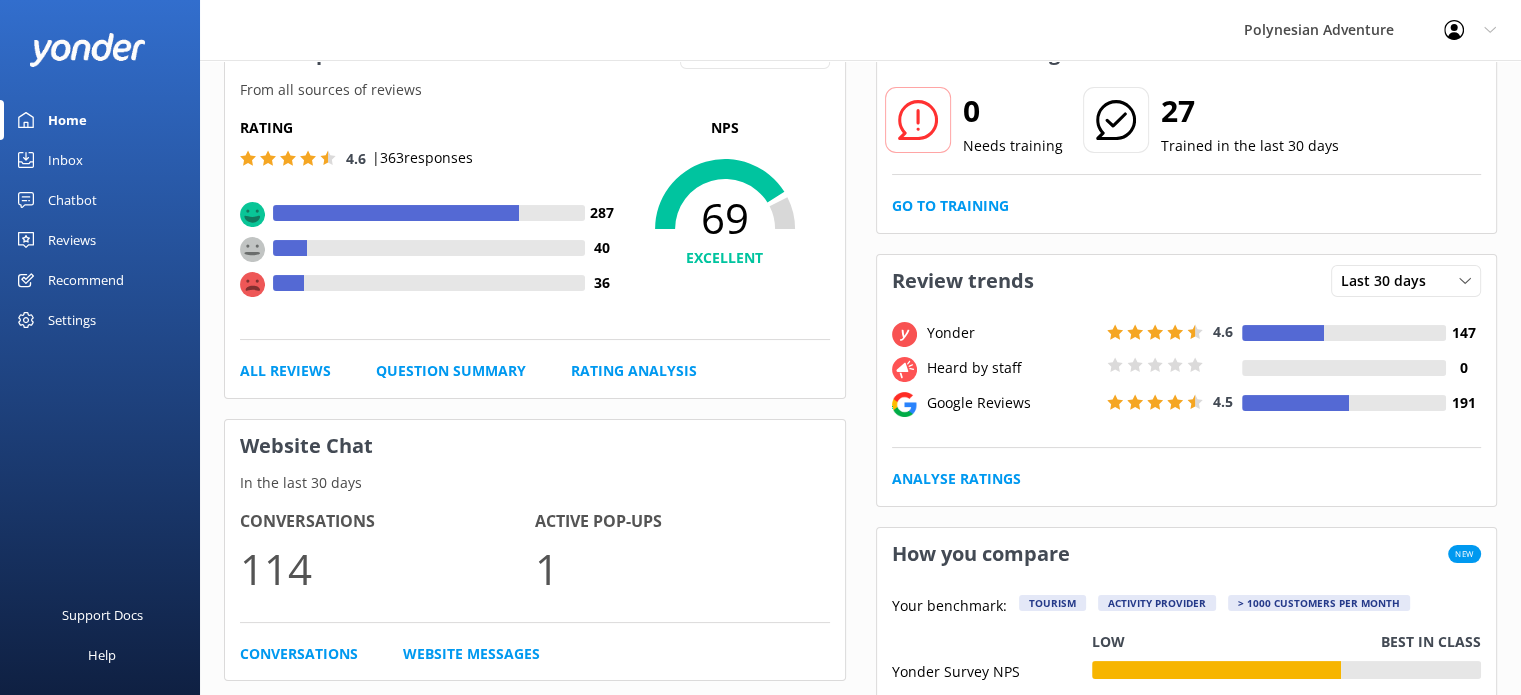 scroll, scrollTop: 166, scrollLeft: 0, axis: vertical 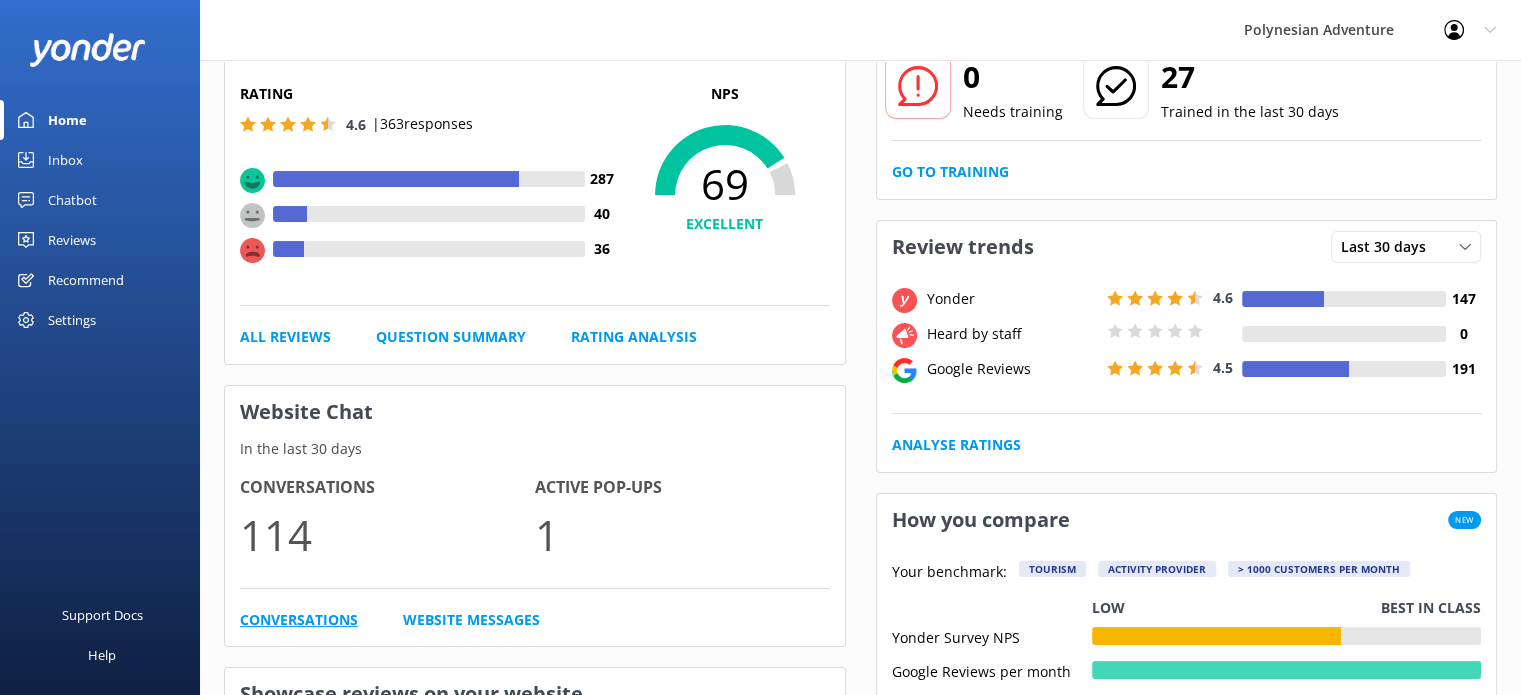 click on "Conversations" at bounding box center [299, 620] 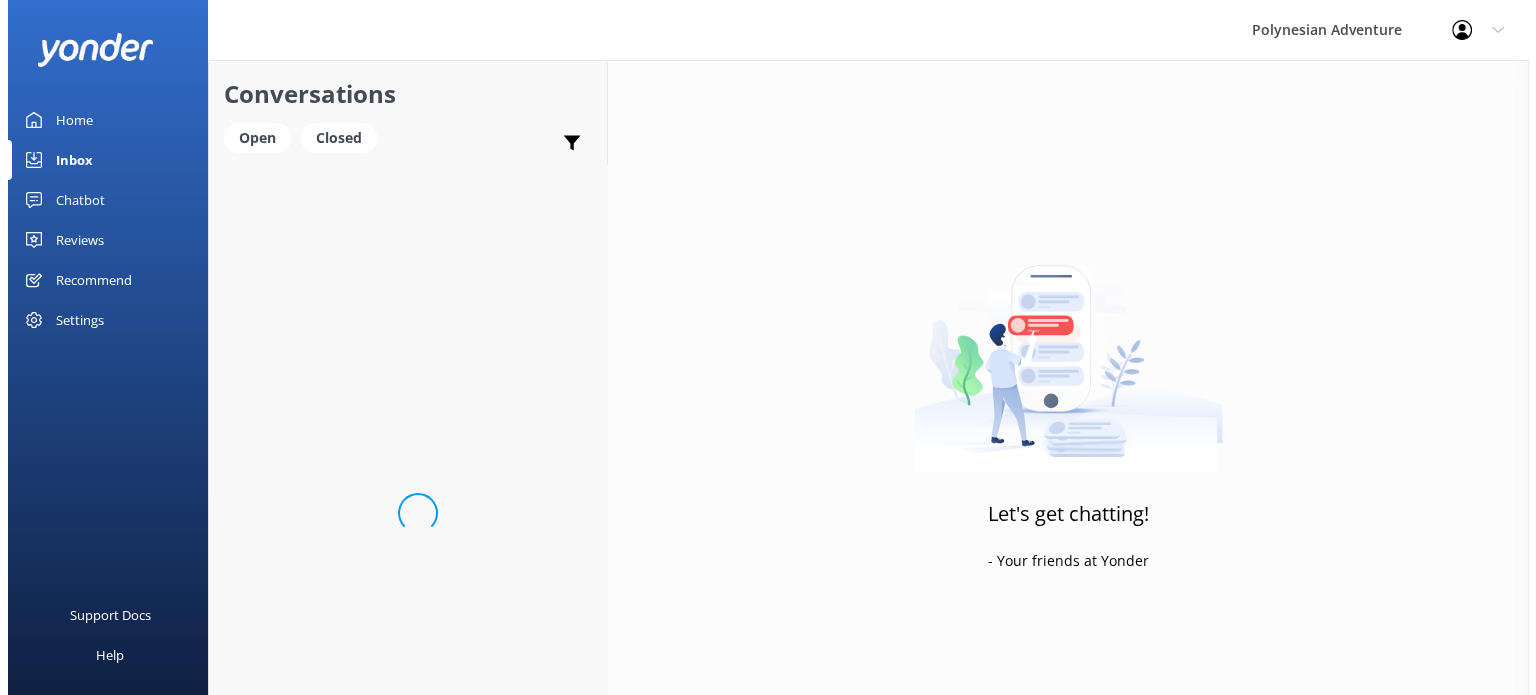 scroll, scrollTop: 0, scrollLeft: 0, axis: both 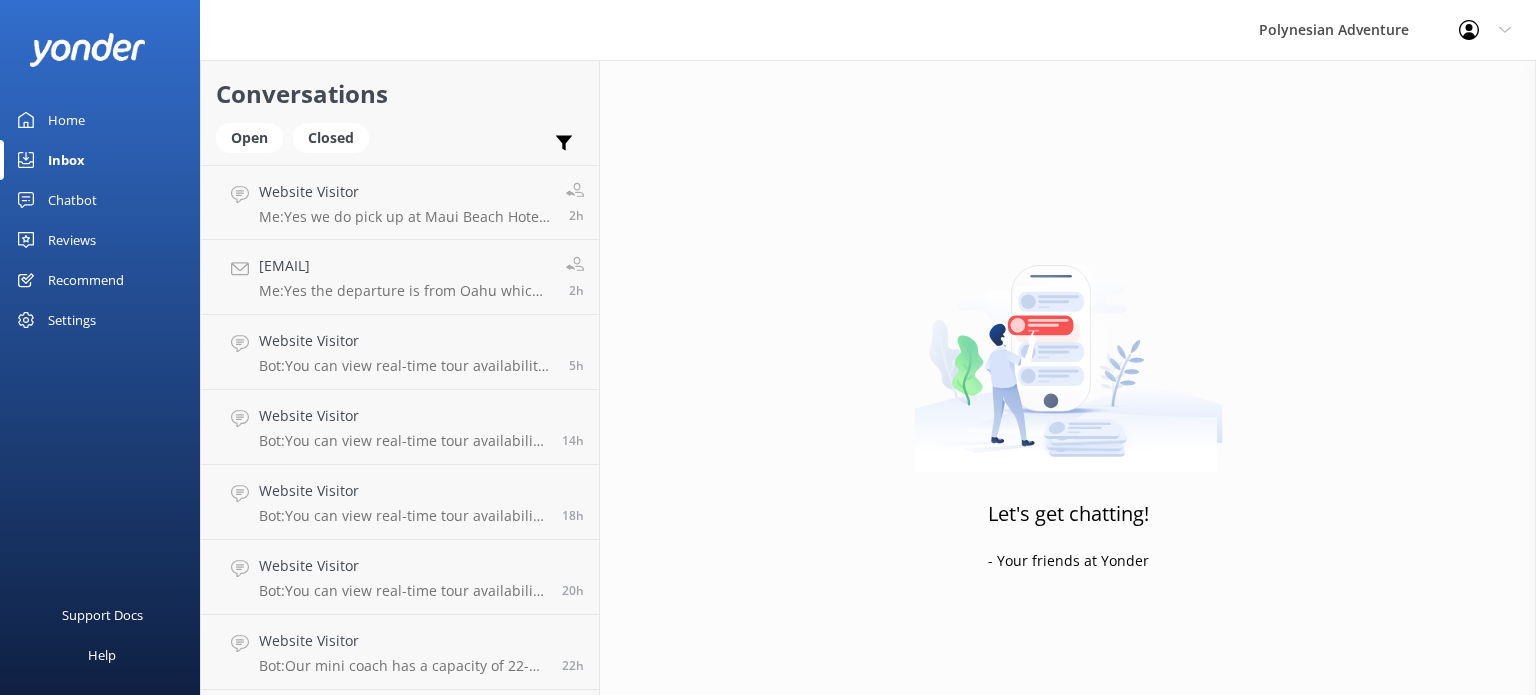 click on "Profile Settings Logout" at bounding box center (1485, 30) 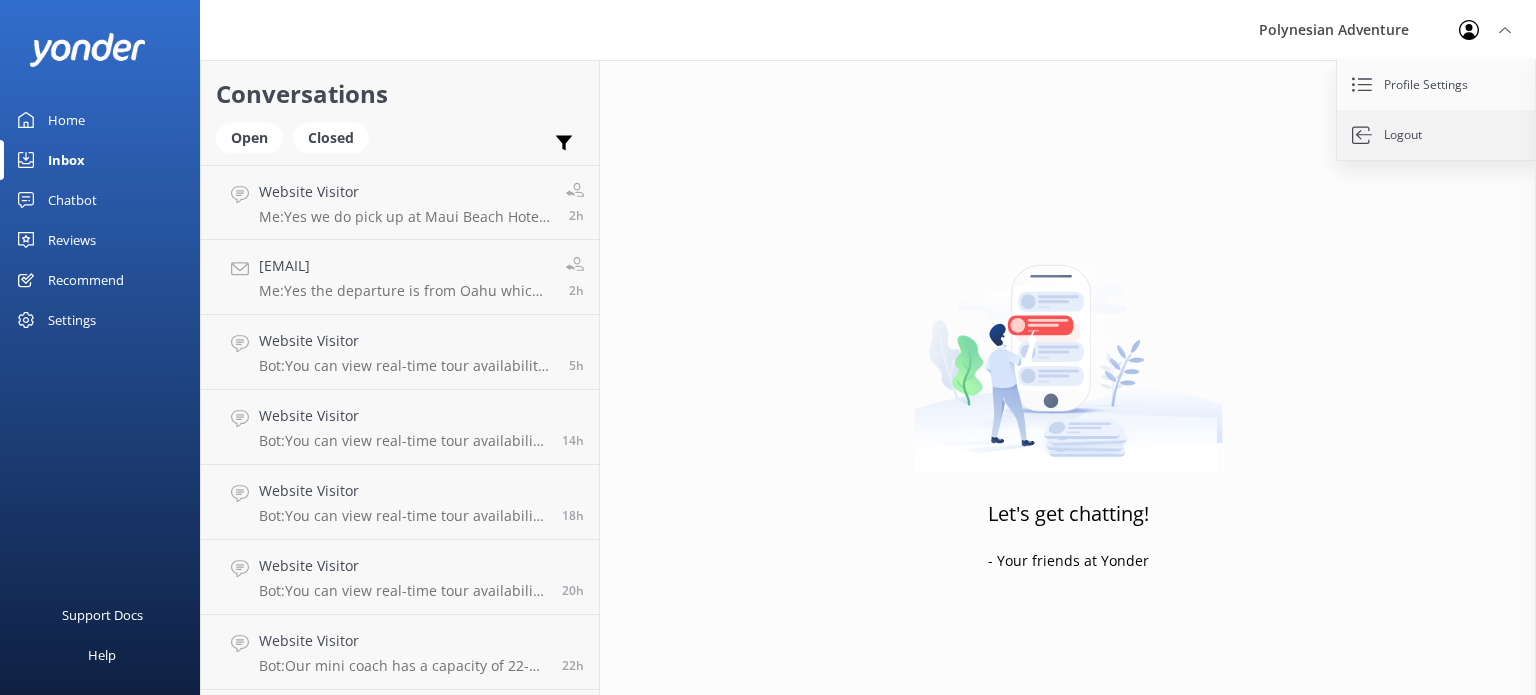 click on "Logout" at bounding box center [1437, 135] 